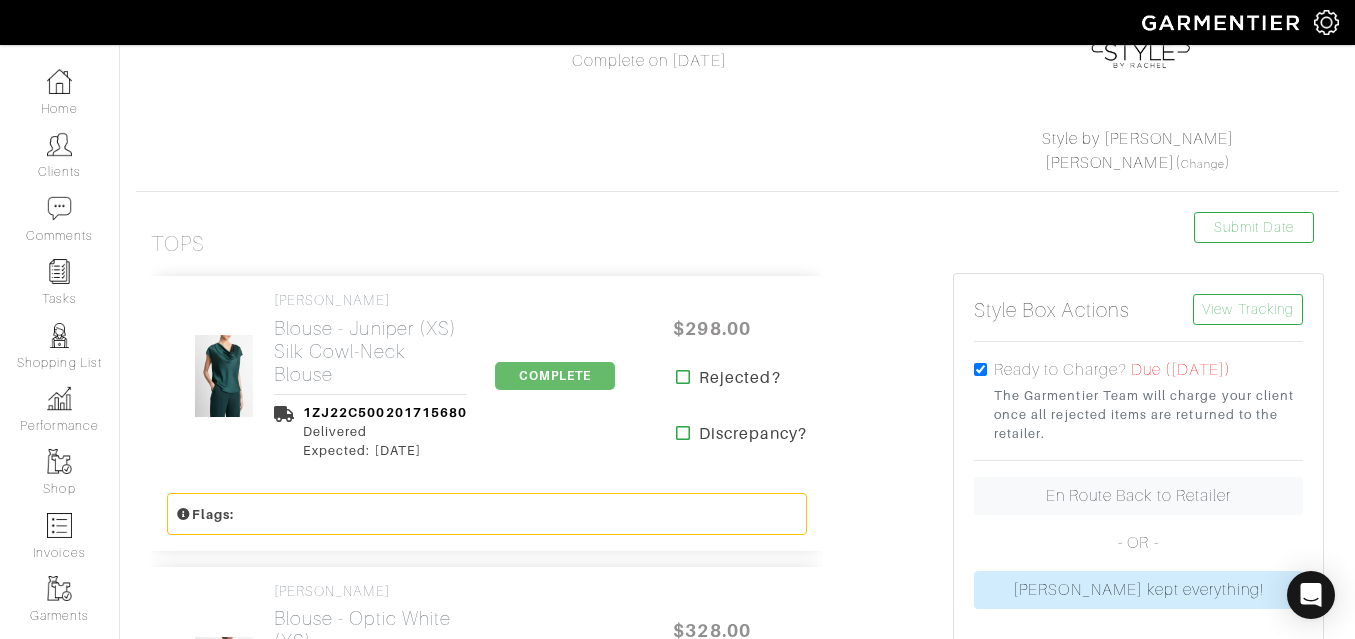 scroll, scrollTop: 0, scrollLeft: 0, axis: both 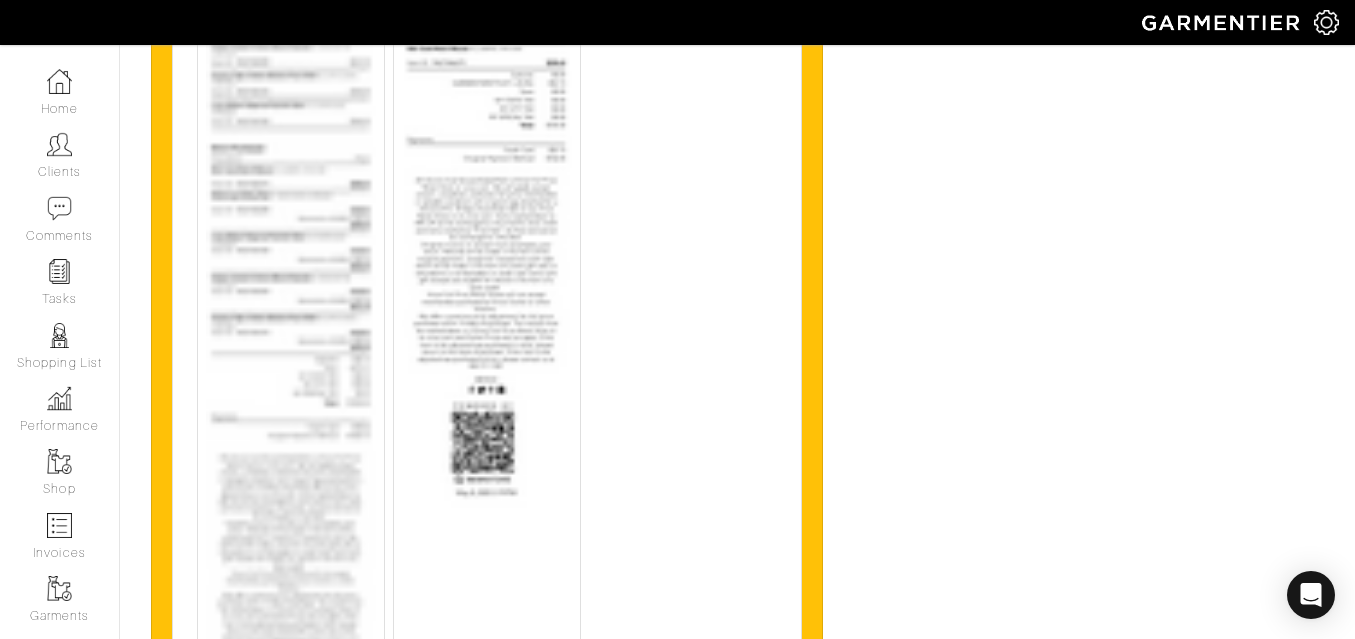 click at bounding box center (487, 191) 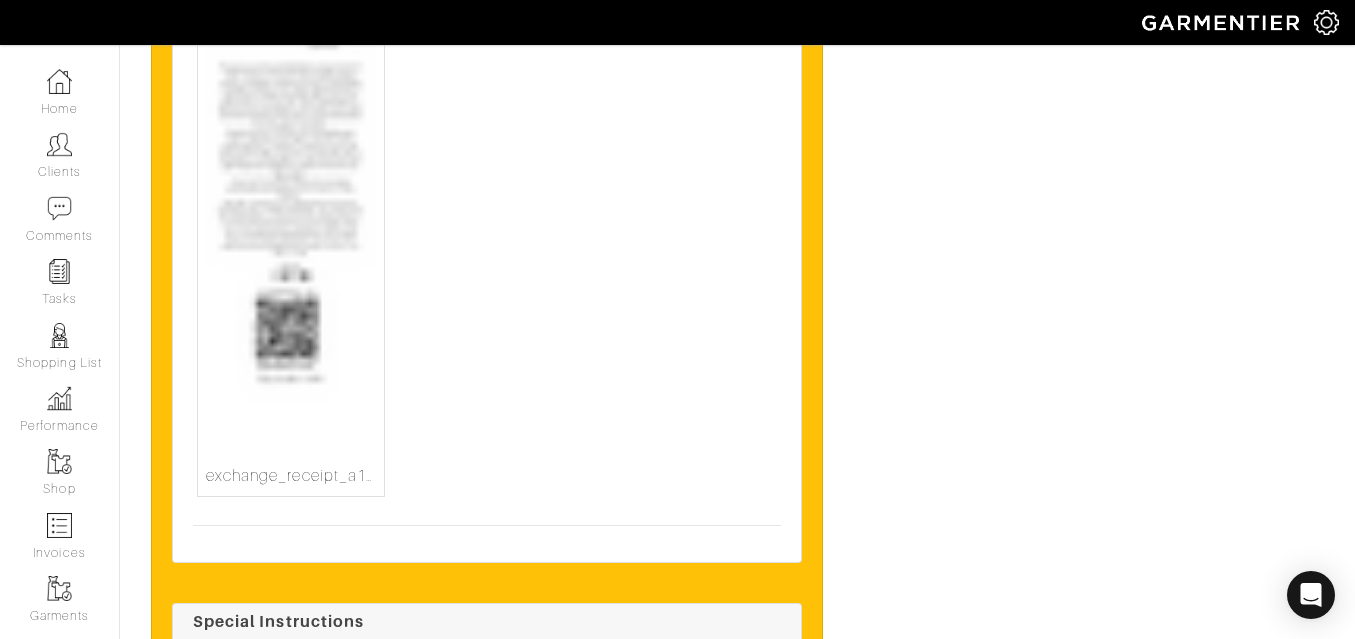 scroll, scrollTop: 9017, scrollLeft: 0, axis: vertical 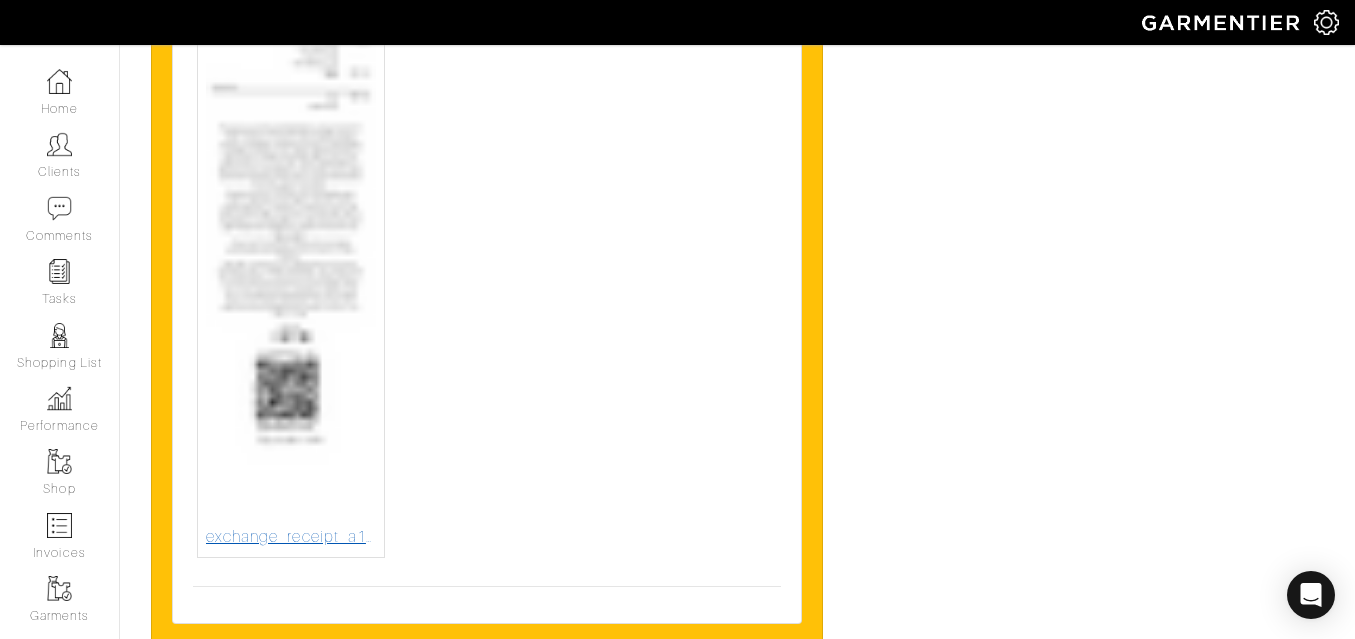 click at bounding box center [291, -105] 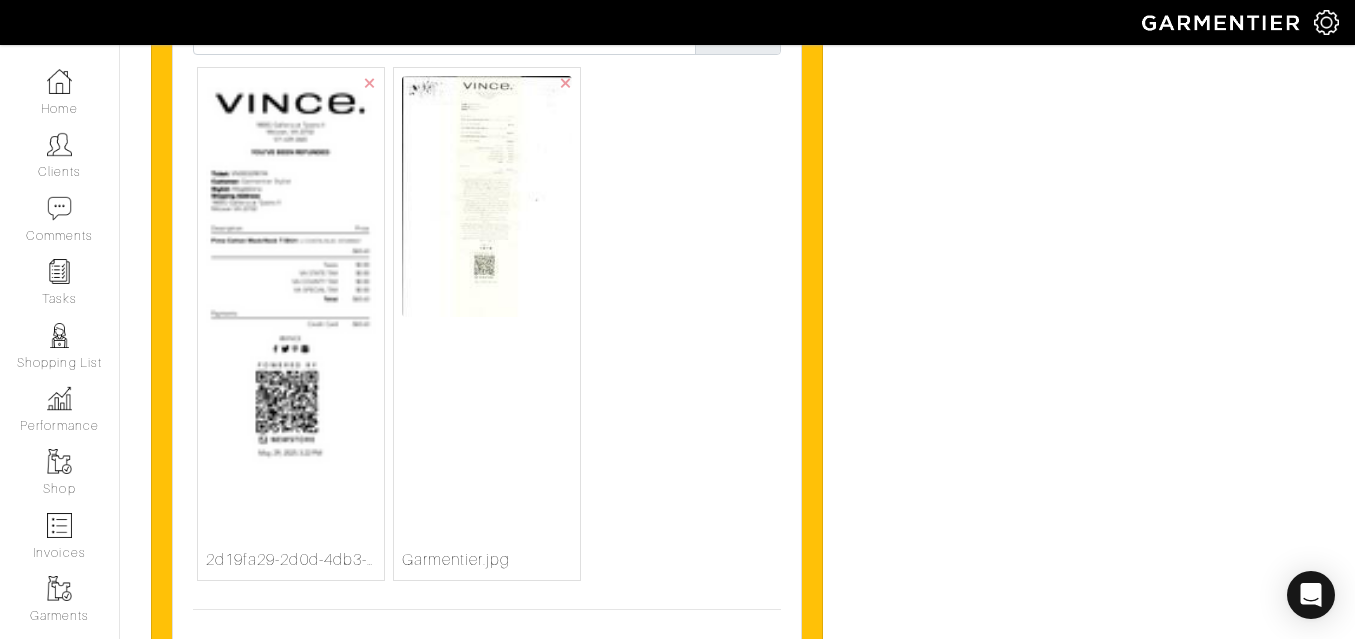 scroll, scrollTop: 9473, scrollLeft: 0, axis: vertical 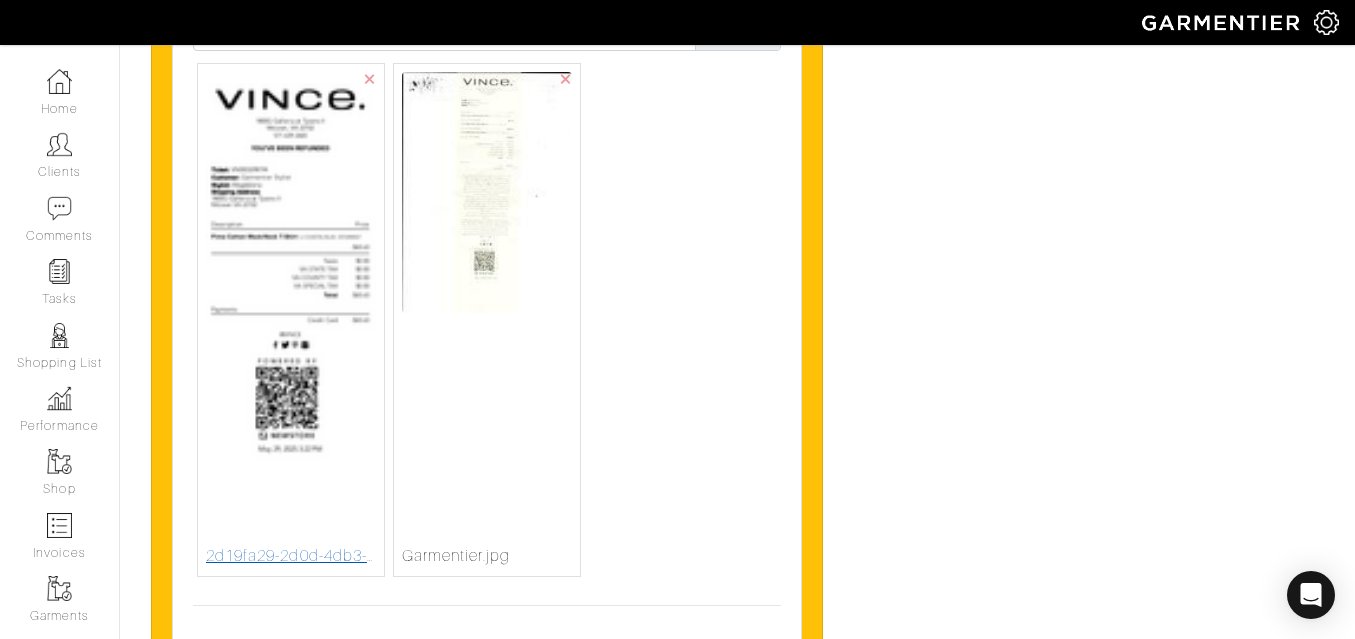 click at bounding box center [291, 308] 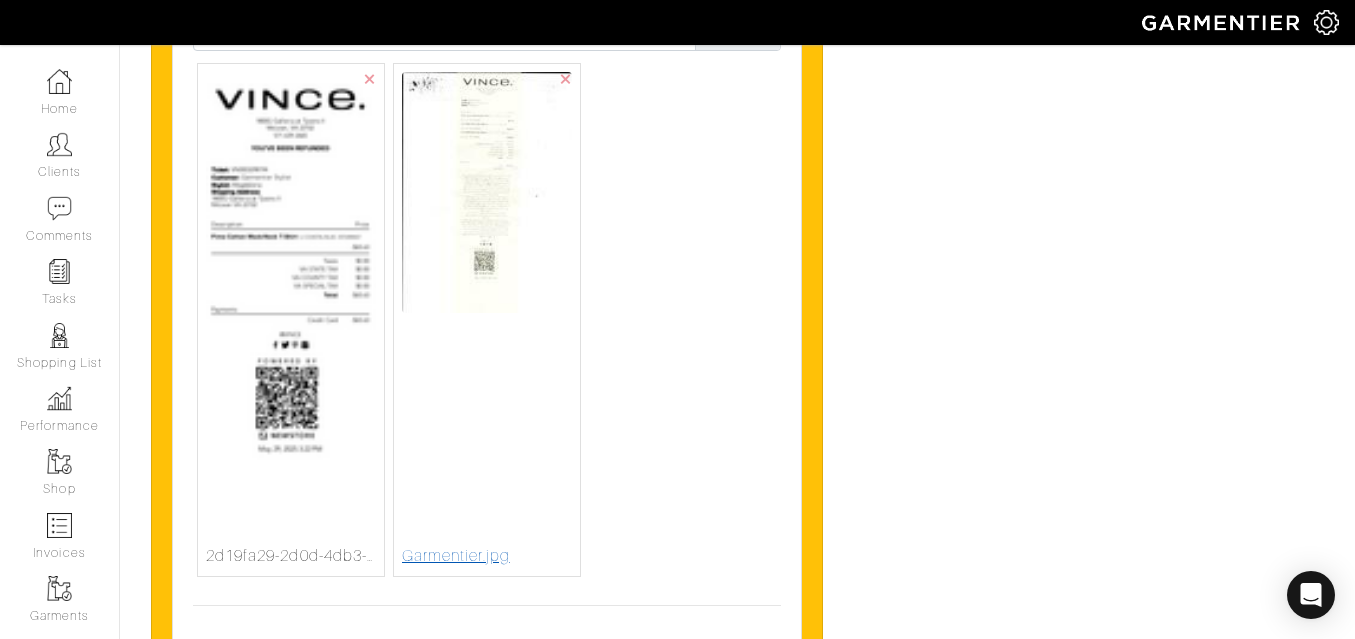 click at bounding box center [487, 192] 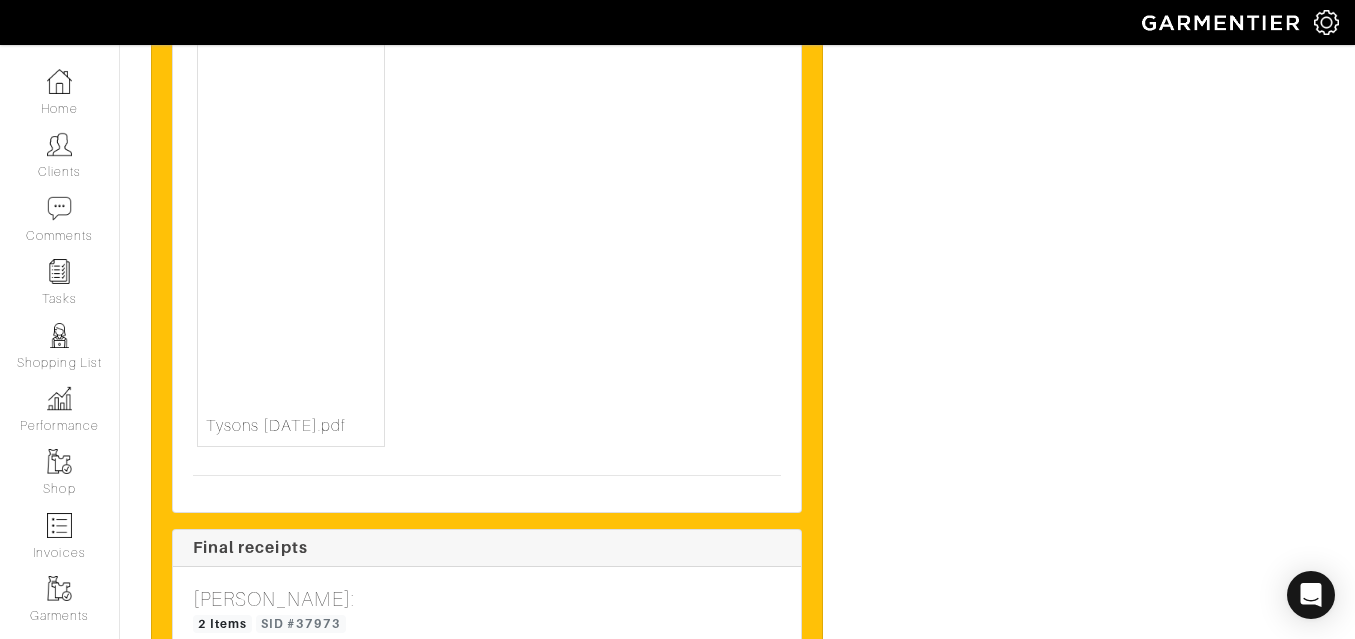 scroll, scrollTop: 8427, scrollLeft: 0, axis: vertical 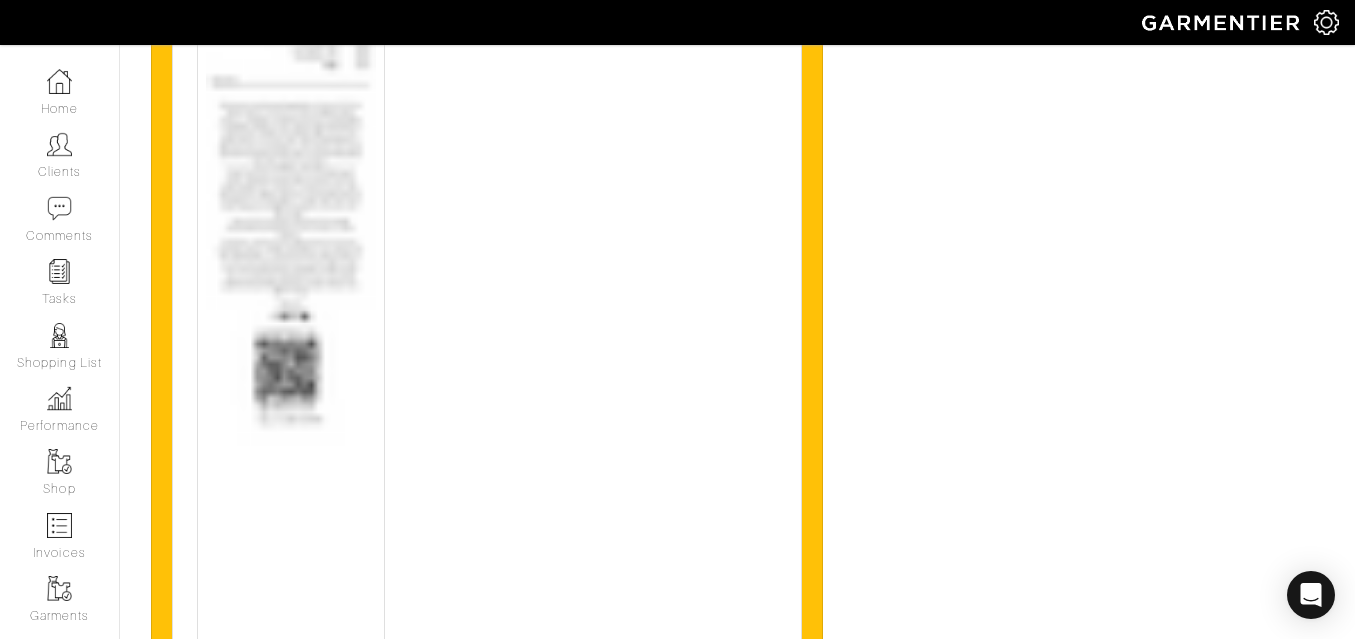 click at bounding box center (291, 149) 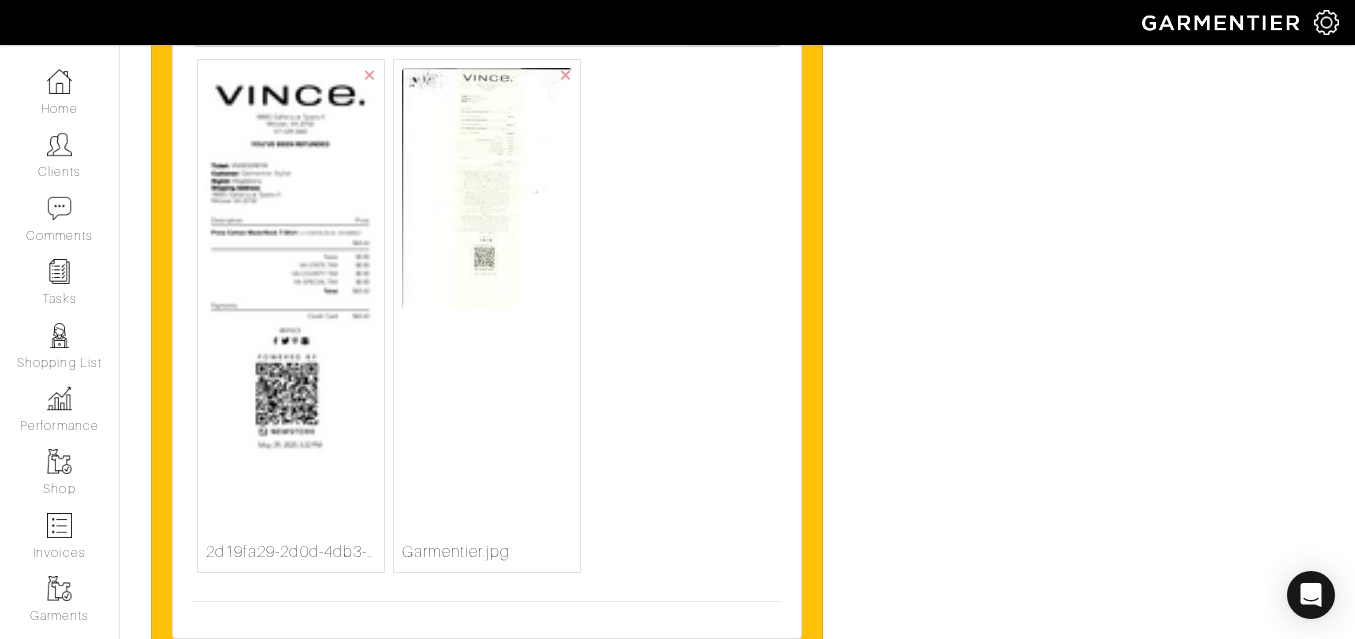 scroll, scrollTop: 9472, scrollLeft: 0, axis: vertical 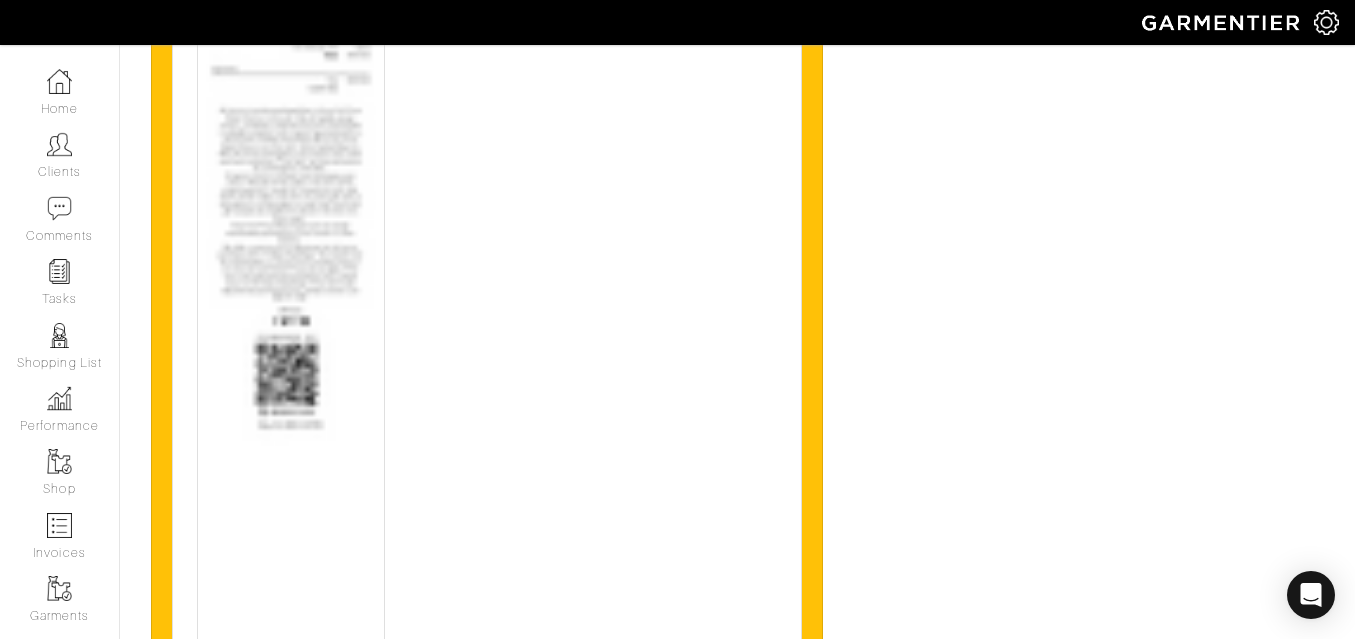 click at bounding box center (291, 165) 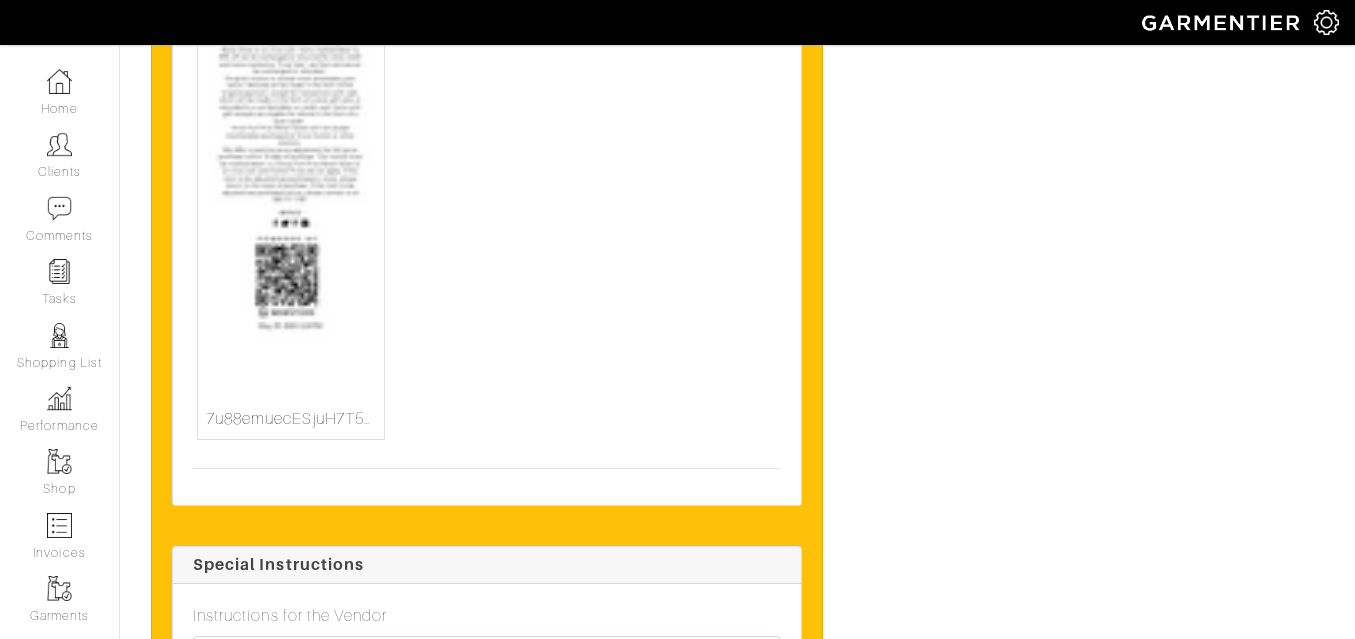 scroll, scrollTop: 4446, scrollLeft: 0, axis: vertical 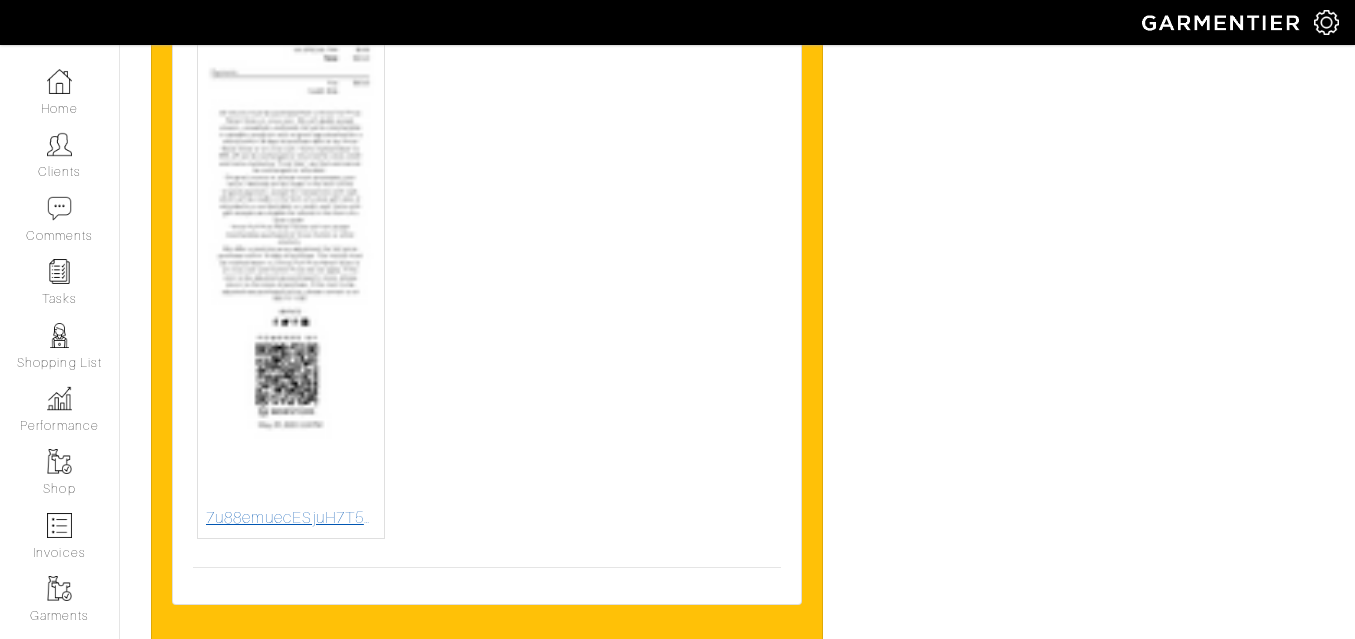 click at bounding box center [291, 178] 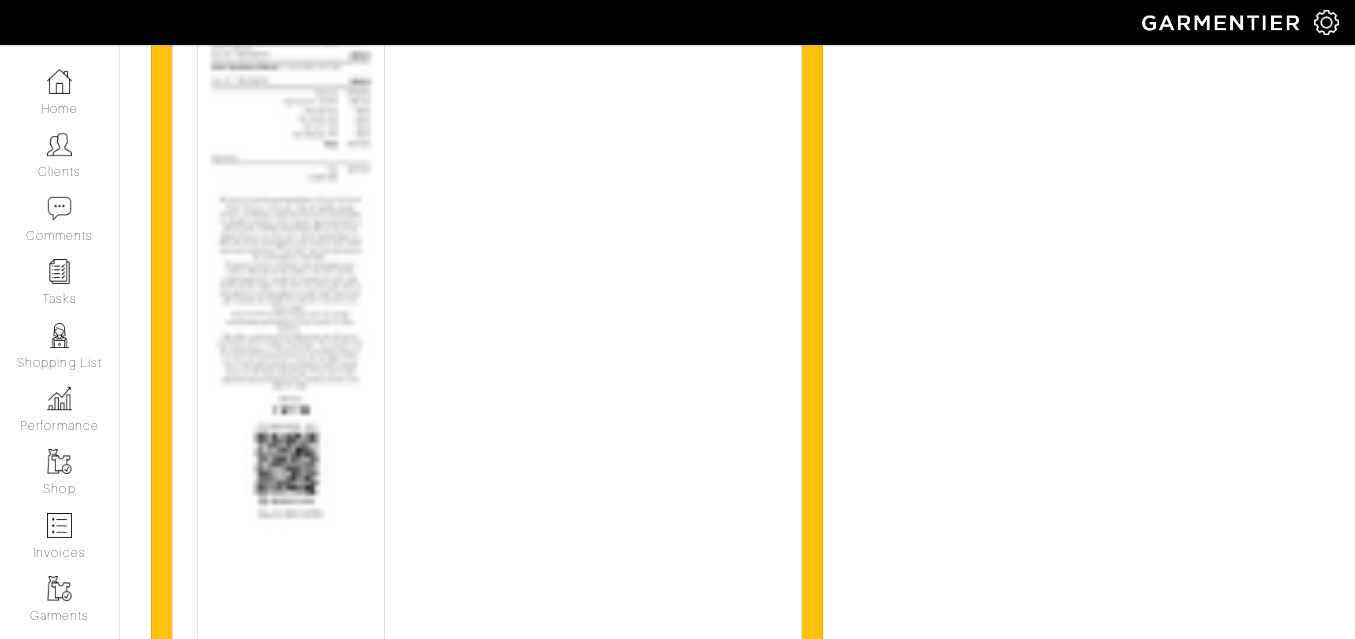 scroll, scrollTop: 10393, scrollLeft: 0, axis: vertical 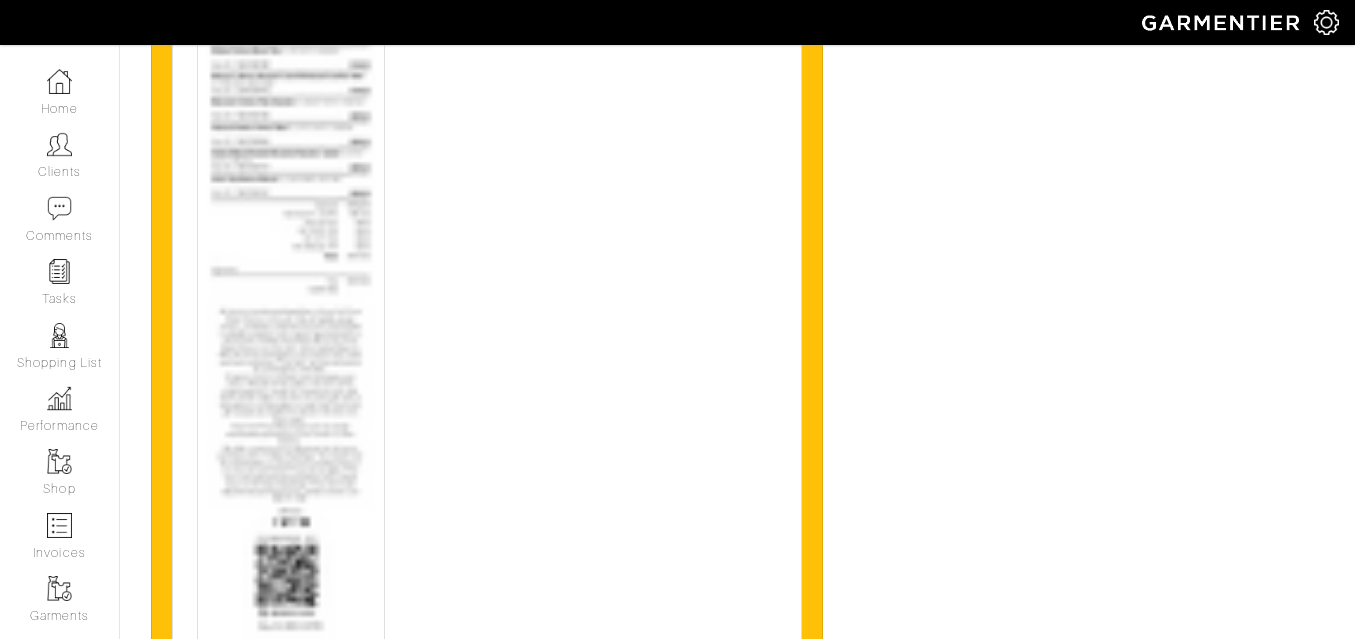 click at bounding box center (291, 366) 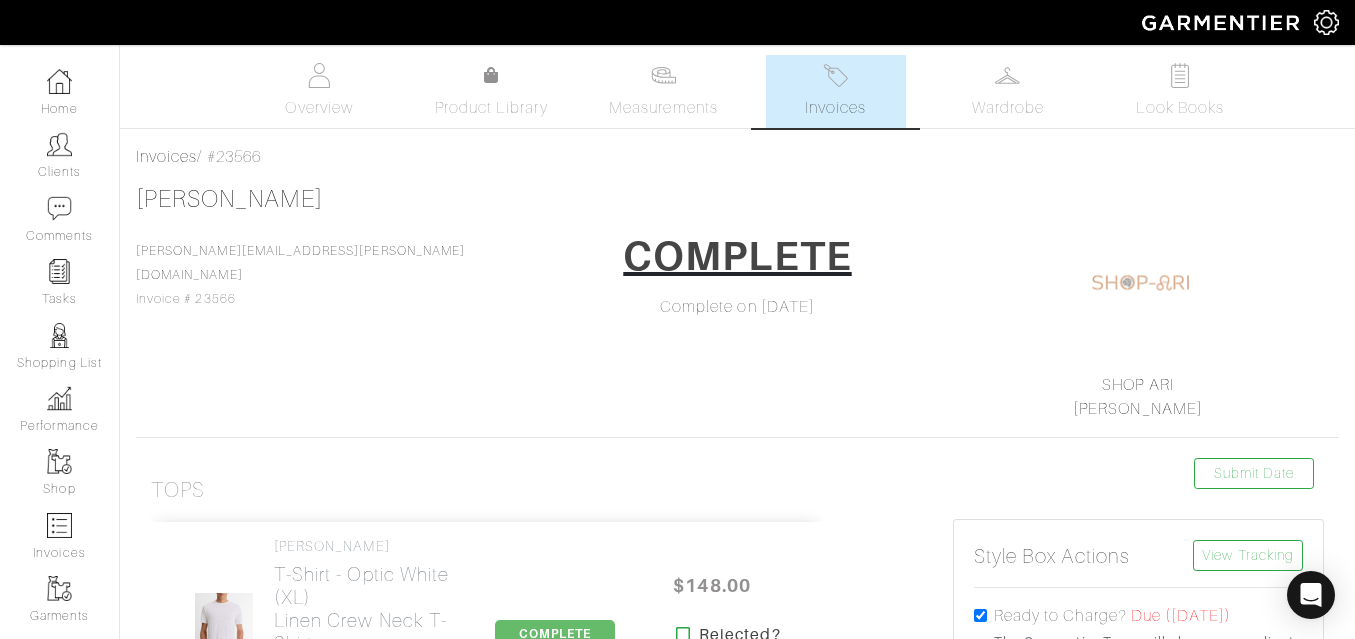 scroll, scrollTop: 0, scrollLeft: 0, axis: both 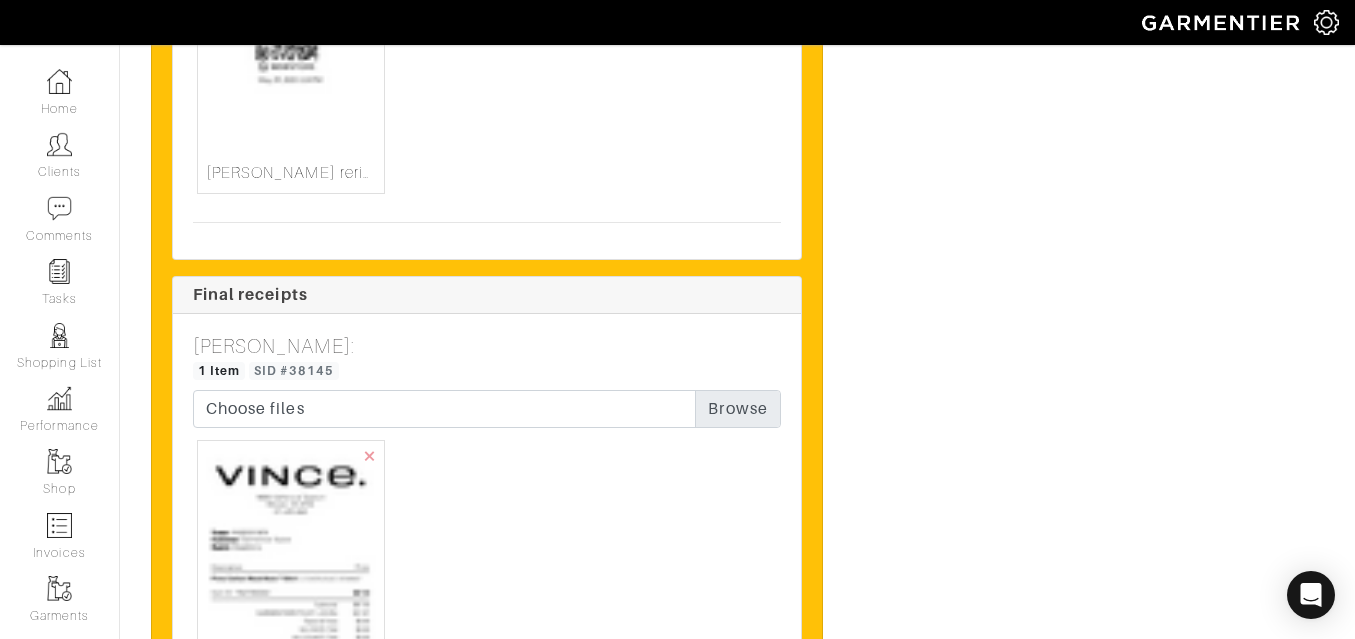 click at bounding box center [291, 775] 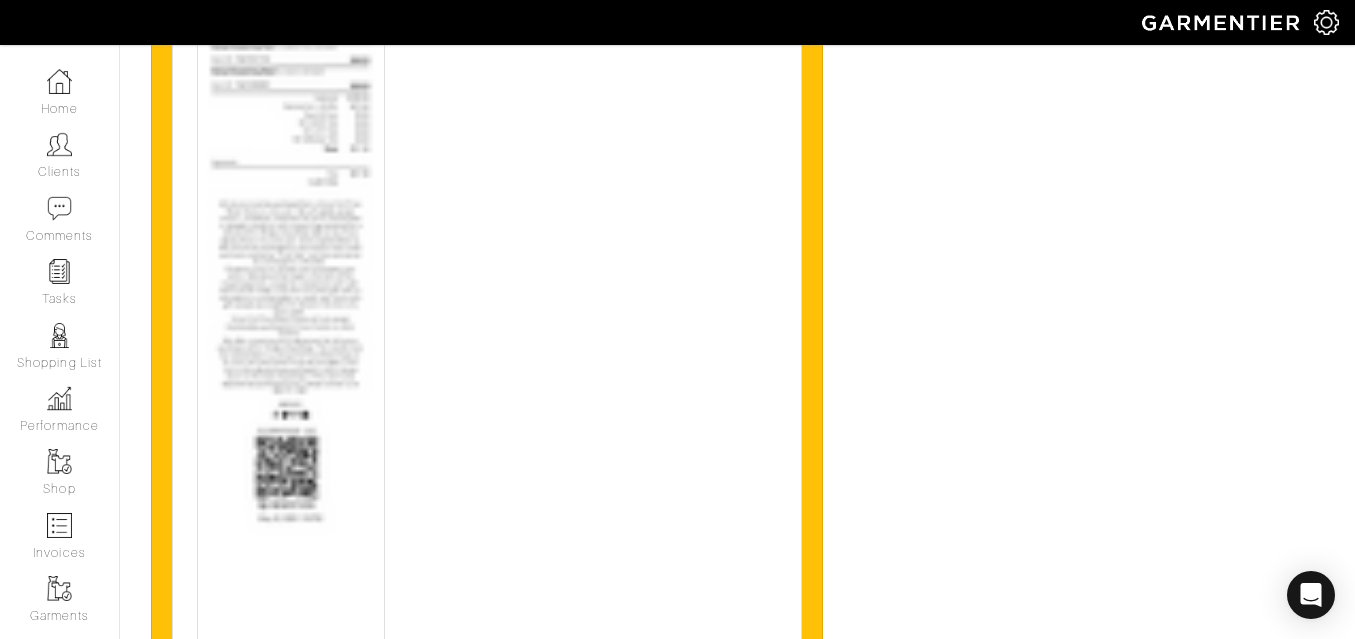 scroll, scrollTop: 10719, scrollLeft: 0, axis: vertical 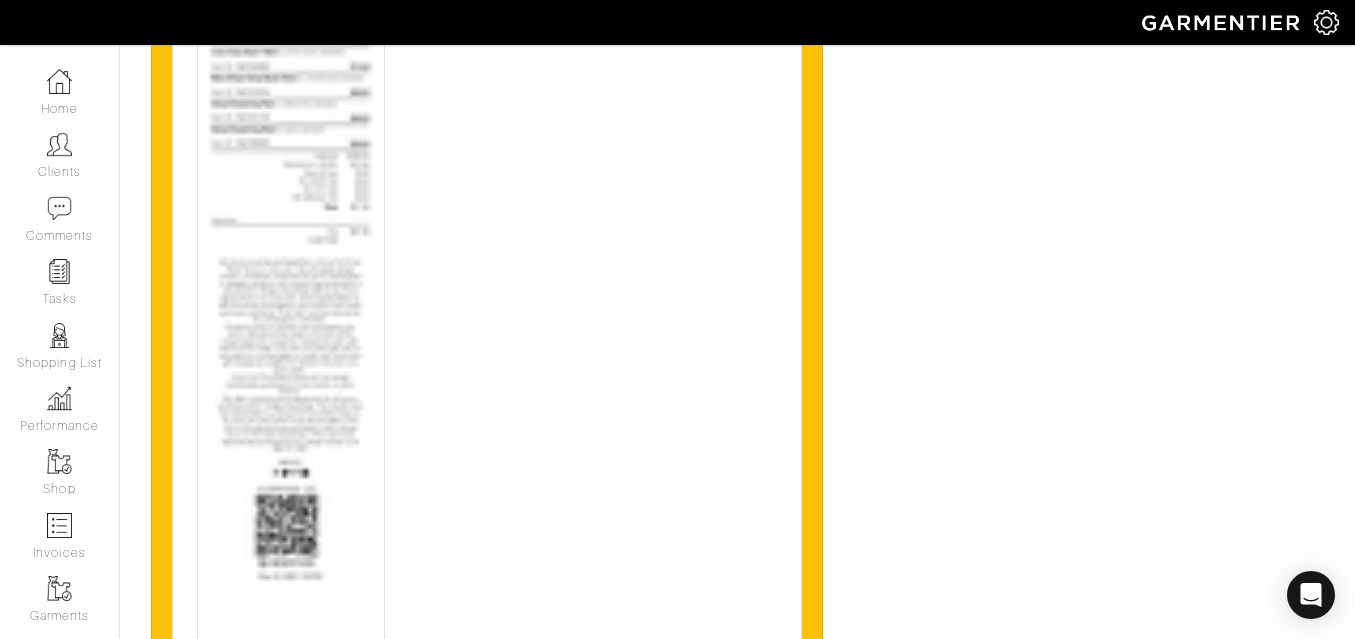 click at bounding box center (291, 321) 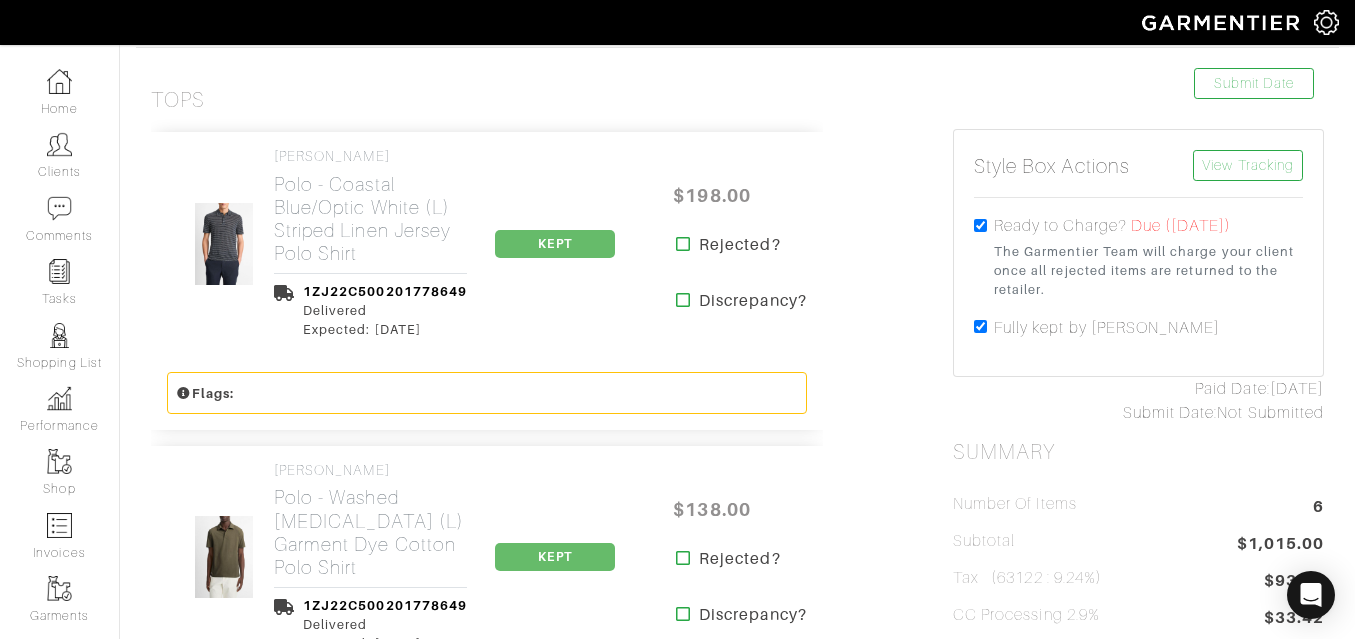 scroll, scrollTop: 0, scrollLeft: 0, axis: both 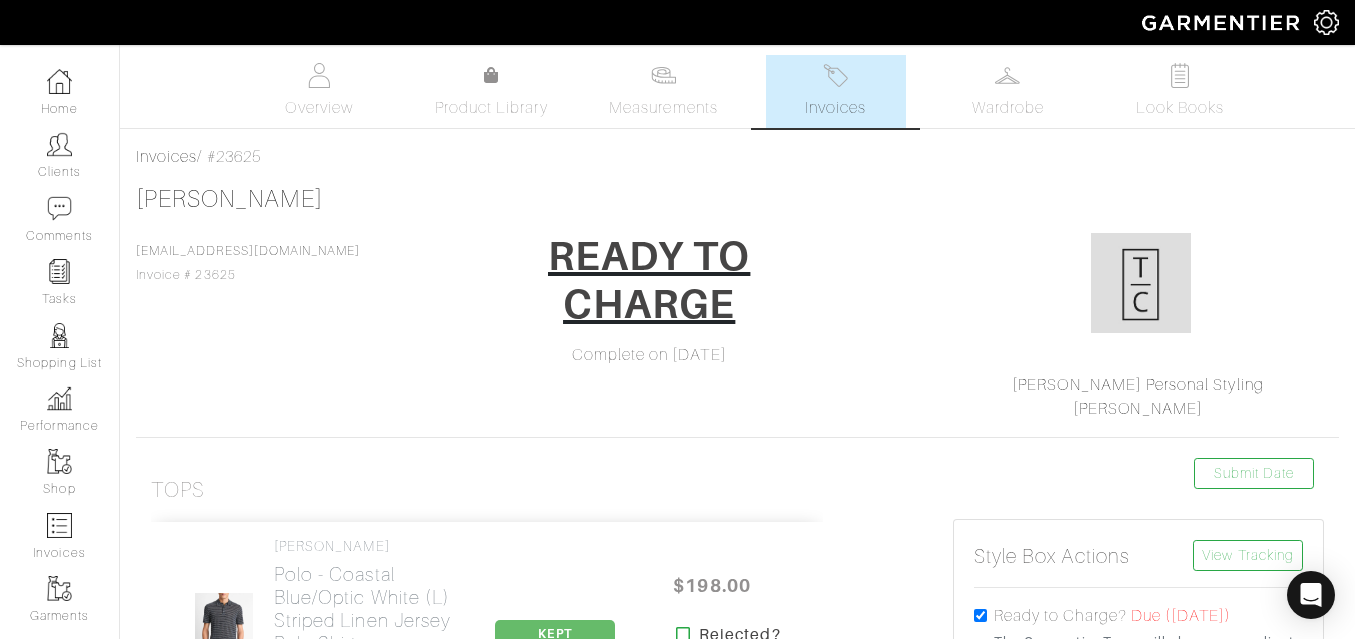 click on "[PERSON_NAME]
[EMAIL_ADDRESS][DOMAIN_NAME]
Invoice # 23625
READY TO CHARGE
Complete on [DATE]
[PERSON_NAME] Personal Styling
[PERSON_NAME]" at bounding box center [737, 303] 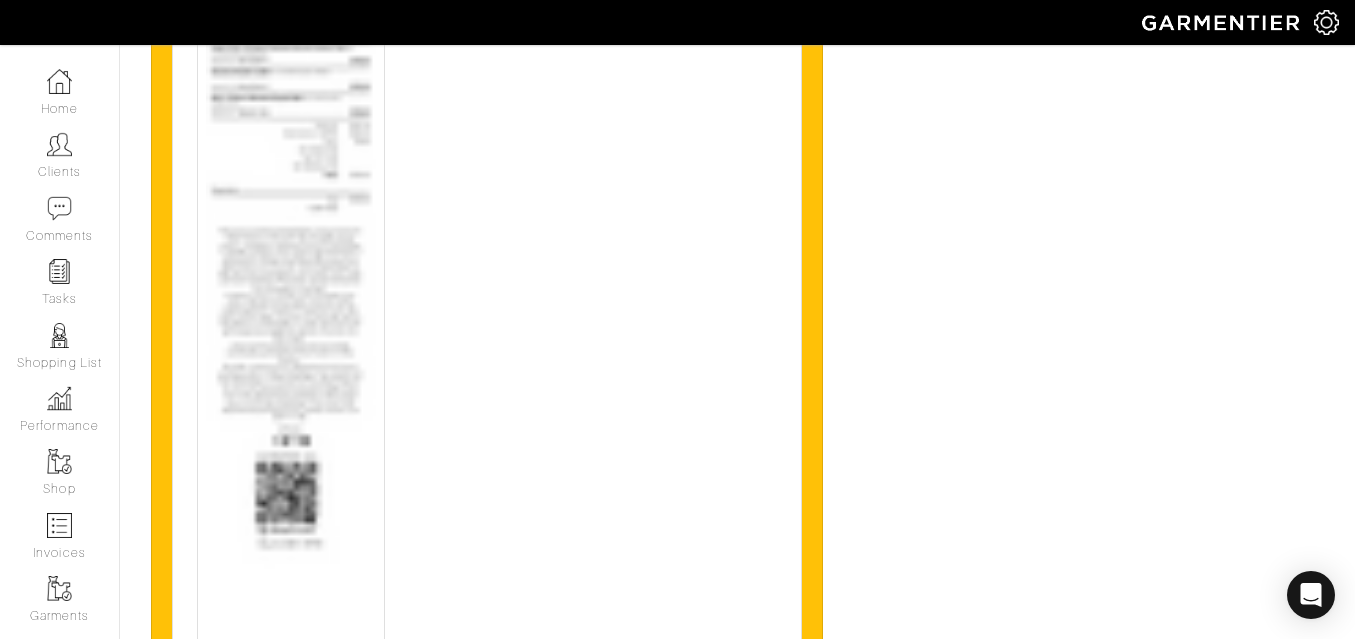 scroll, scrollTop: 5822, scrollLeft: 0, axis: vertical 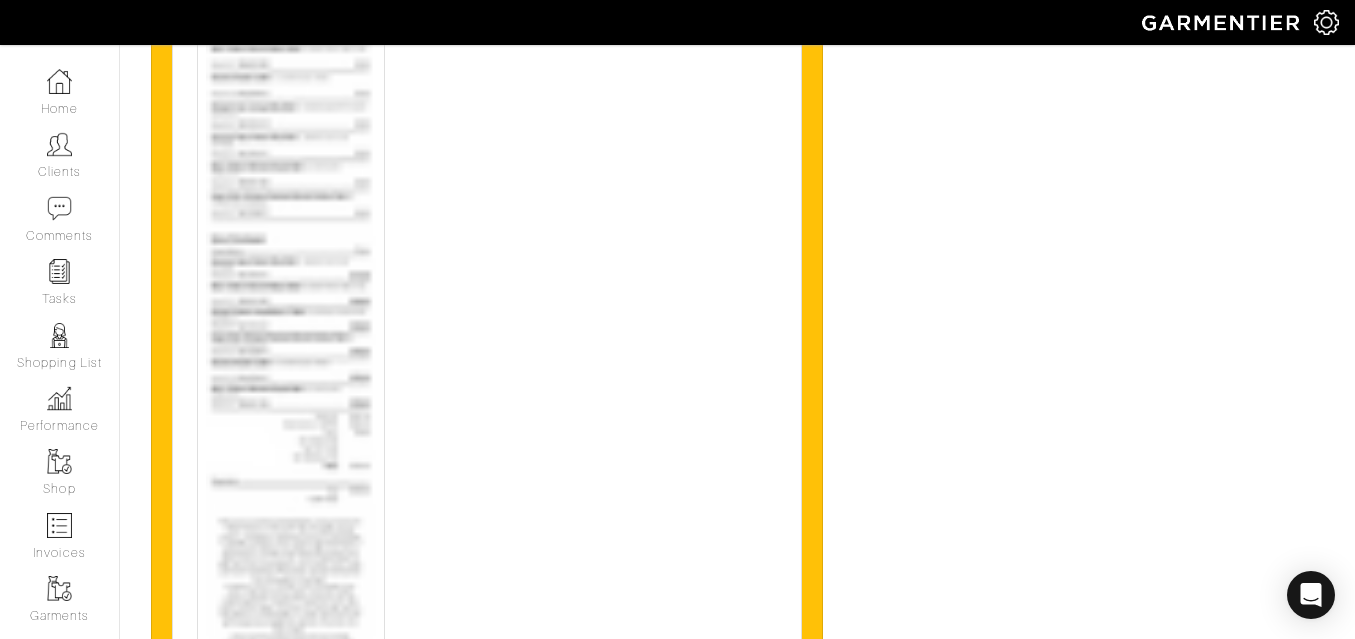 click at bounding box center [291, 441] 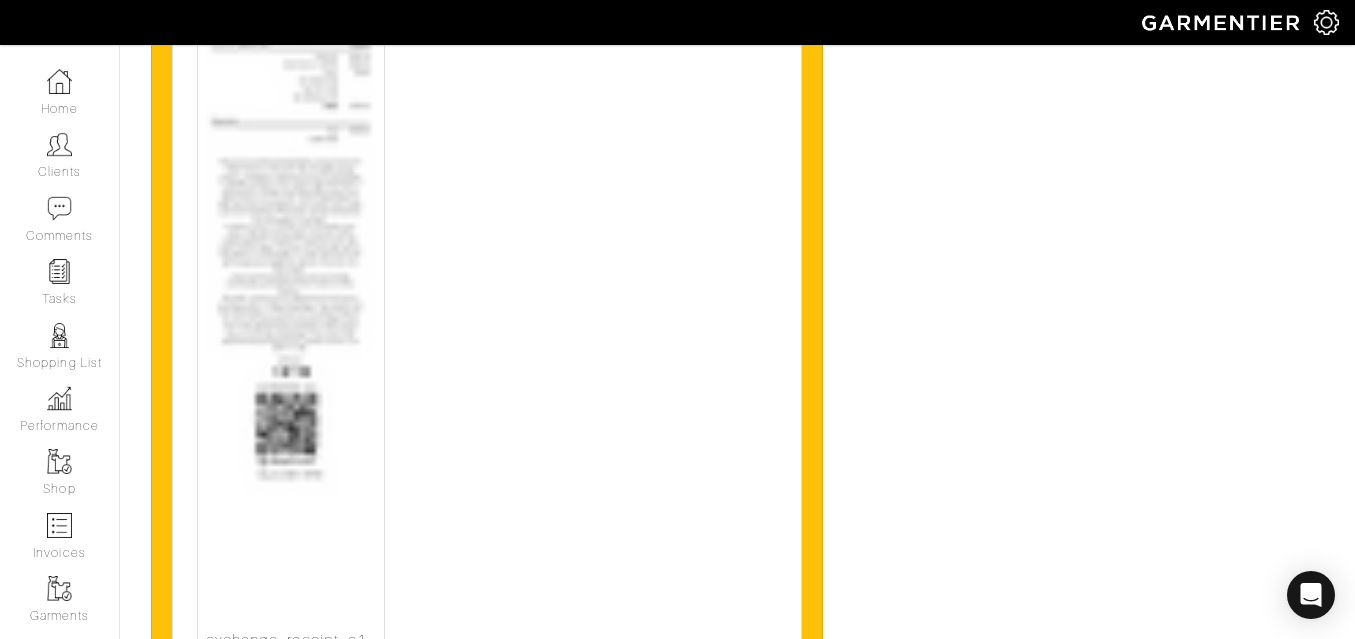 scroll, scrollTop: 6101, scrollLeft: 0, axis: vertical 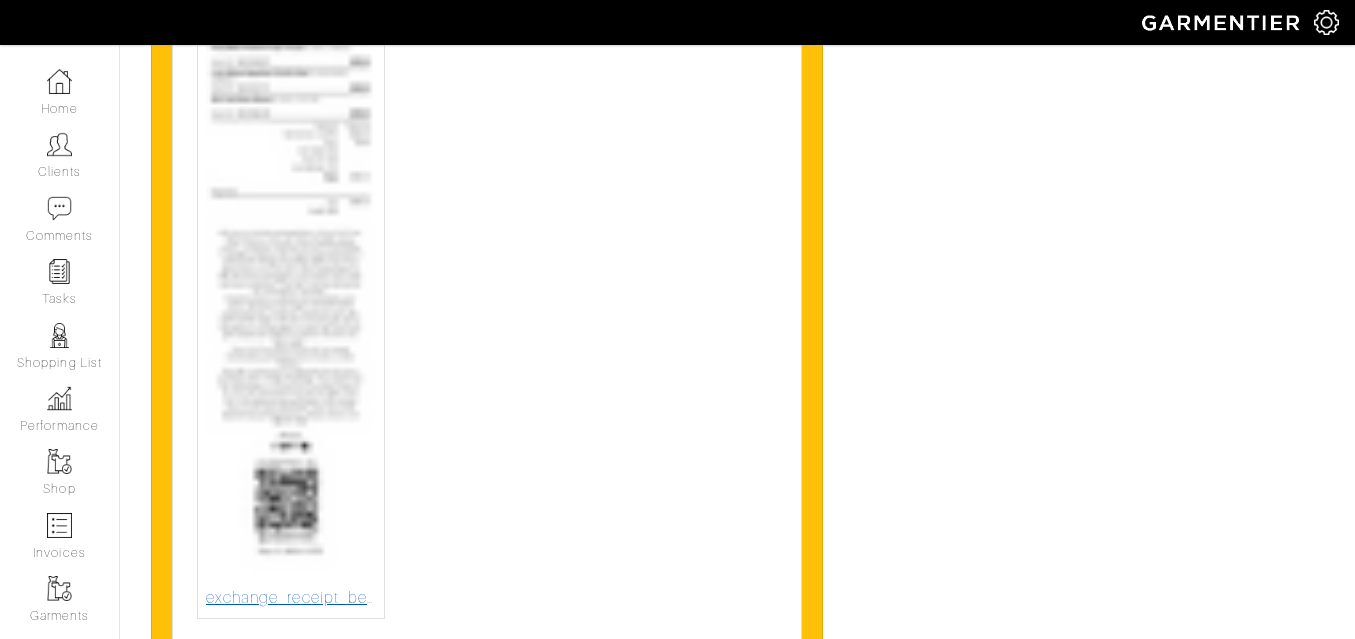 click at bounding box center [291, 55] 